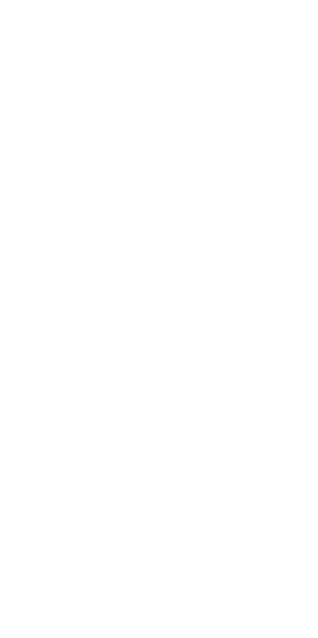 scroll, scrollTop: 0, scrollLeft: 0, axis: both 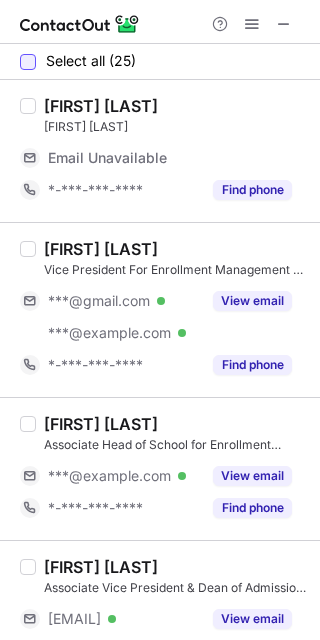 click at bounding box center (28, 62) 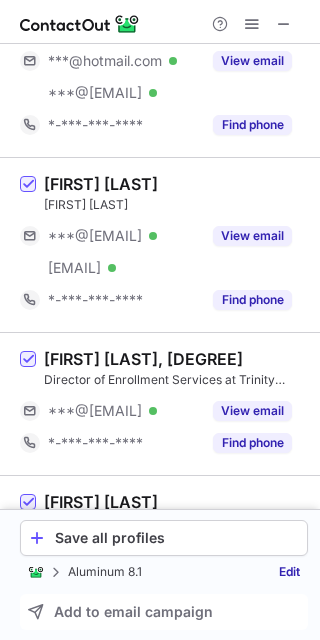 scroll, scrollTop: 3625, scrollLeft: 0, axis: vertical 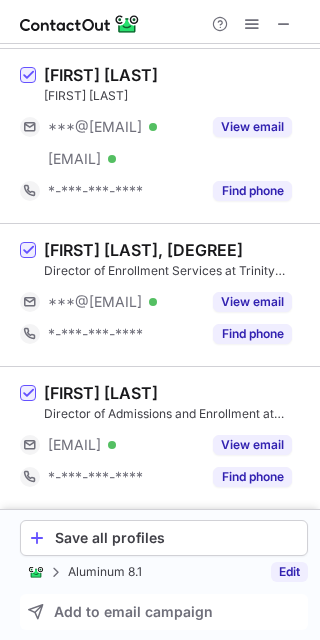click on "Edit" at bounding box center [289, 572] 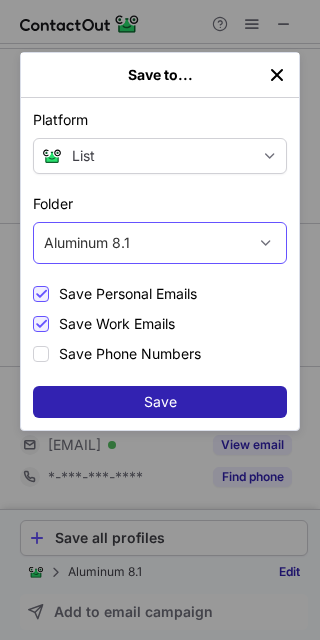 click on "Aluminum 8.1" at bounding box center (140, 243) 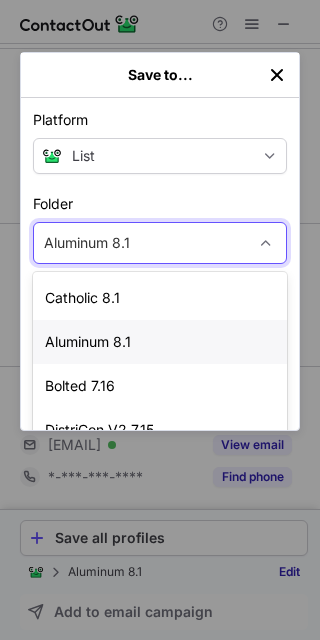 click on "Catholic 8.1" at bounding box center [160, 298] 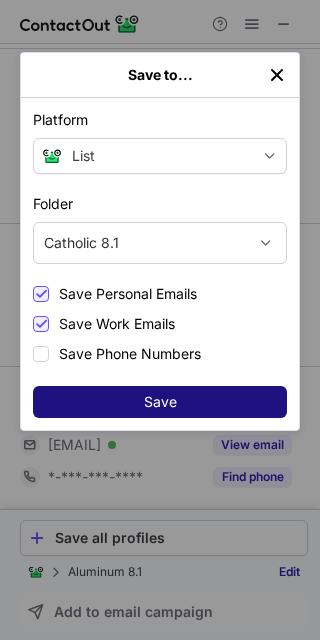 click on "Save" at bounding box center [160, 402] 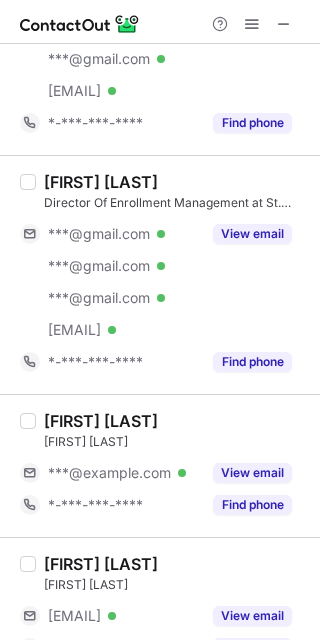 scroll, scrollTop: 0, scrollLeft: 0, axis: both 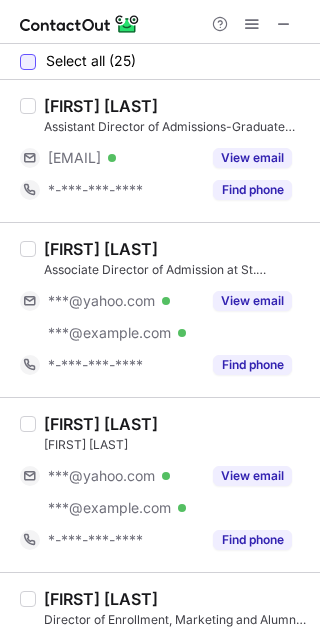 click at bounding box center [28, 62] 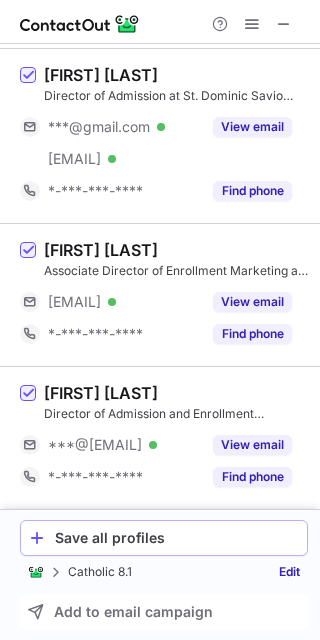 scroll, scrollTop: 3593, scrollLeft: 0, axis: vertical 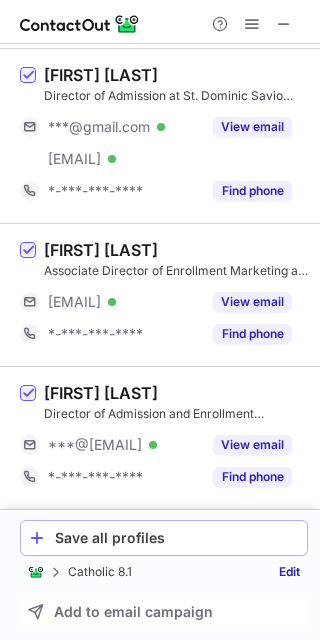 click on "Save all profiles" at bounding box center (177, 538) 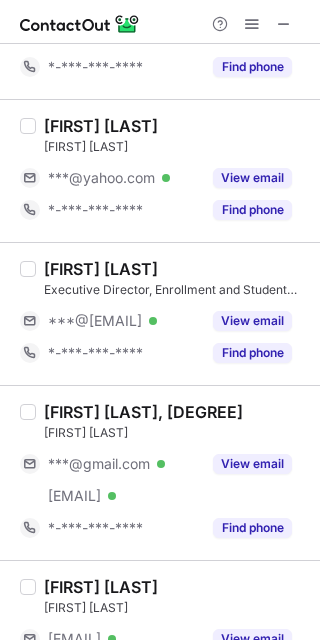 scroll, scrollTop: 0, scrollLeft: 0, axis: both 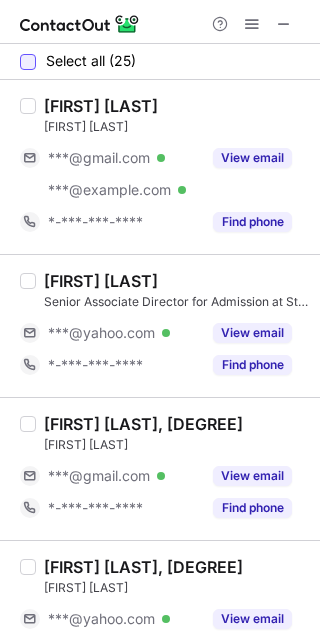 click at bounding box center [28, 62] 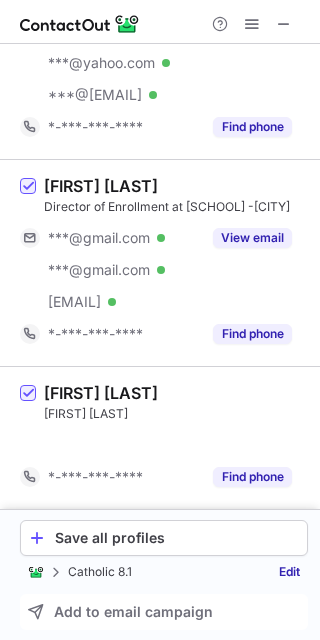 scroll, scrollTop: 3753, scrollLeft: 0, axis: vertical 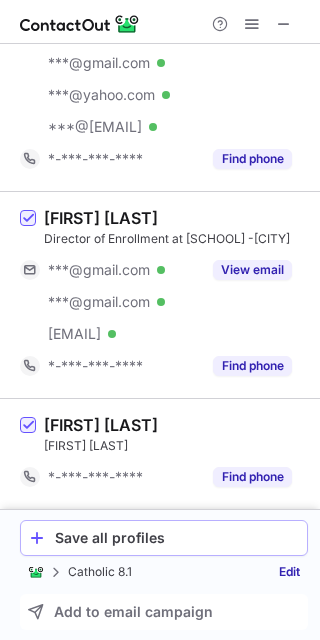 click on "Save all profiles" at bounding box center (177, 538) 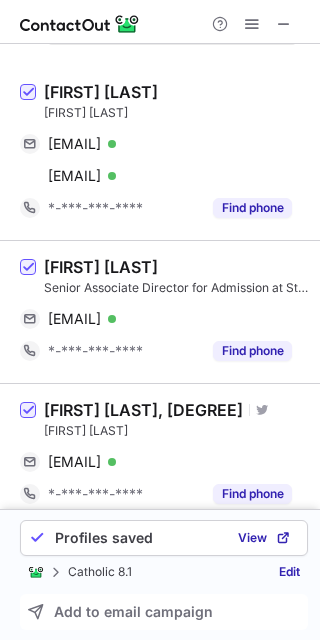 scroll, scrollTop: 0, scrollLeft: 0, axis: both 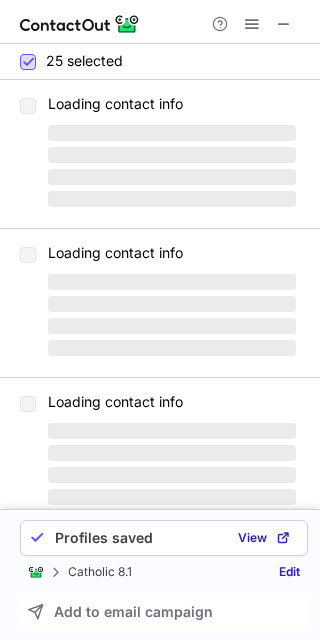 click at bounding box center (28, 62) 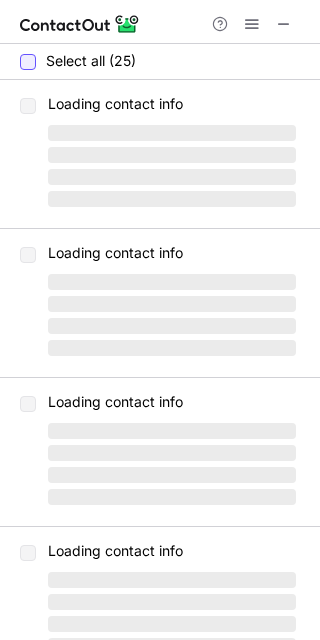 click at bounding box center [28, 62] 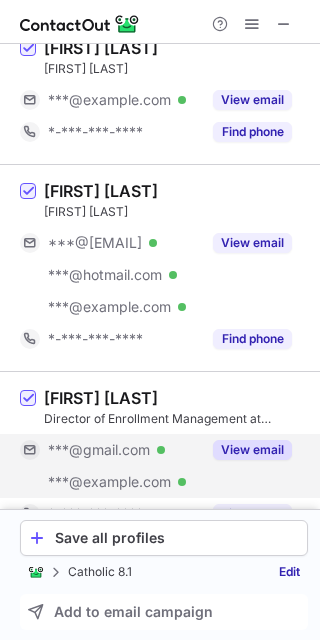scroll, scrollTop: 4105, scrollLeft: 0, axis: vertical 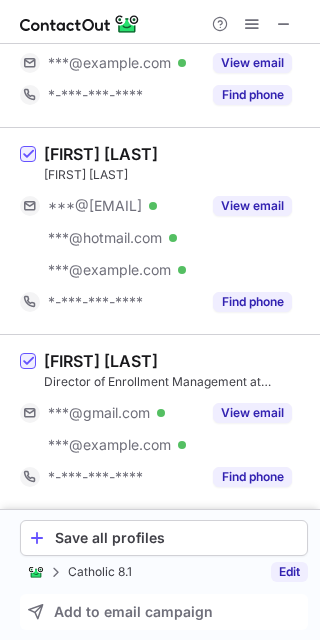 click on "Edit" at bounding box center [289, 572] 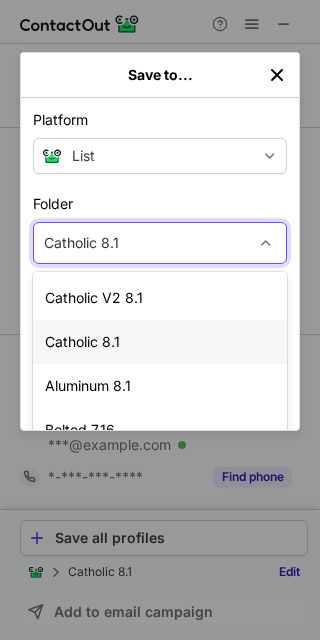 click on "Catholic 8.1" at bounding box center [160, 243] 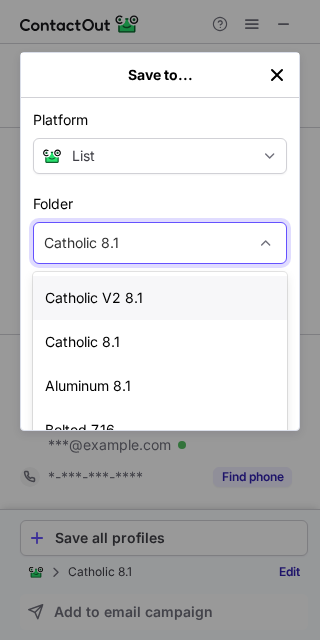 click on "Catholic V2 8.1" at bounding box center (160, 298) 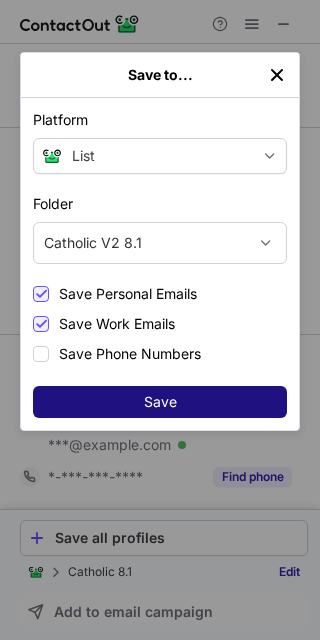 click on "Save" at bounding box center [160, 402] 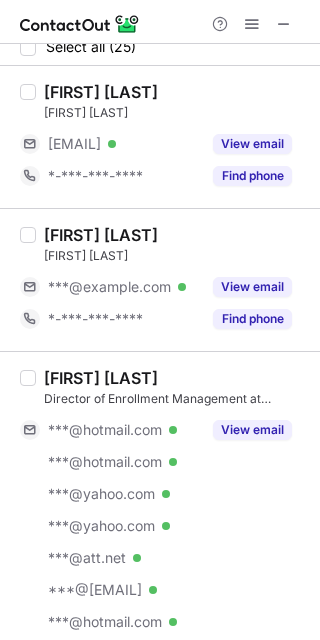 scroll, scrollTop: 0, scrollLeft: 0, axis: both 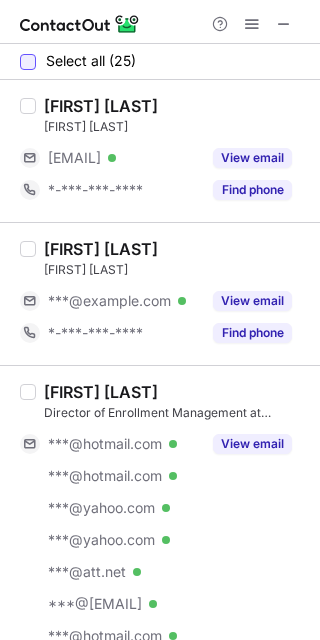 click at bounding box center [28, 62] 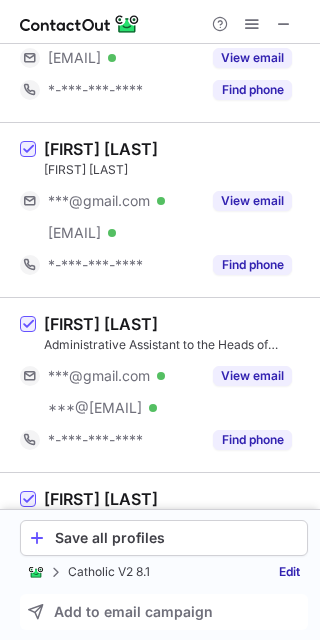scroll, scrollTop: 3977, scrollLeft: 0, axis: vertical 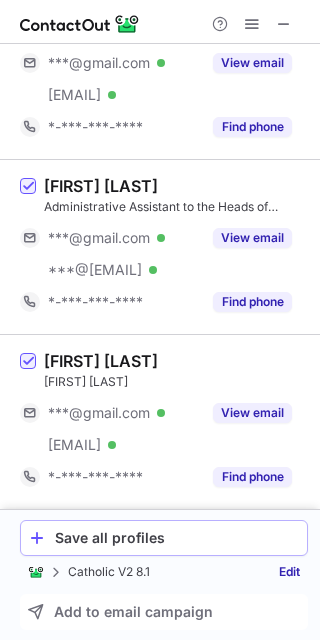 click on "Save all profiles" at bounding box center [177, 538] 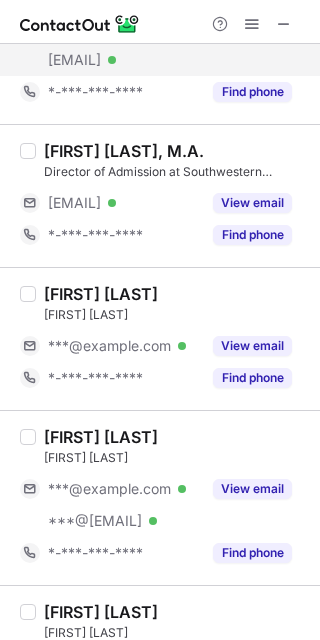 scroll, scrollTop: 0, scrollLeft: 0, axis: both 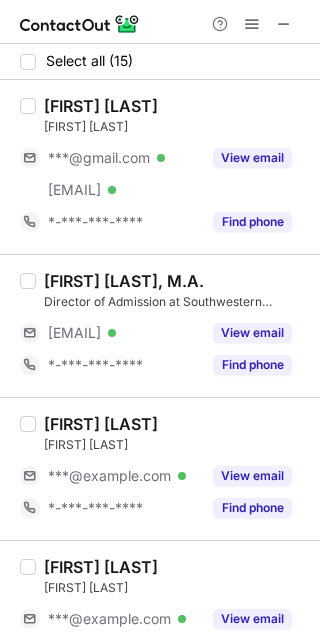 click on "Select all (15)" at bounding box center [160, 62] 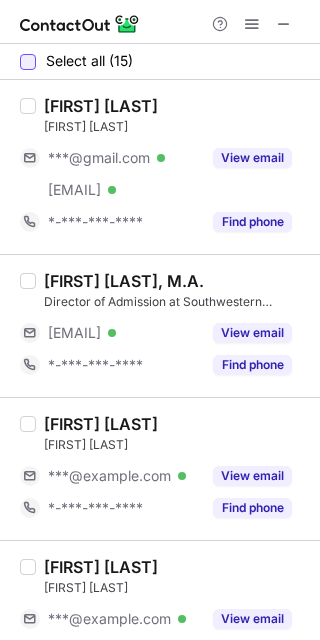 click at bounding box center (28, 62) 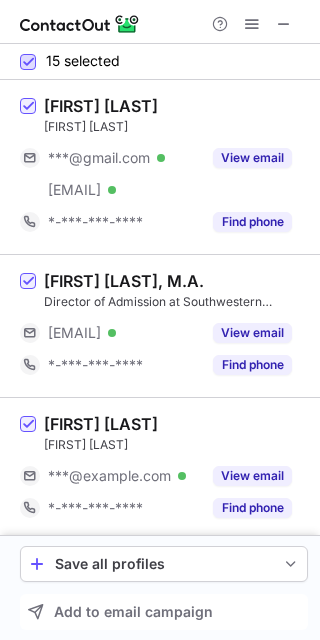 click at bounding box center [28, 62] 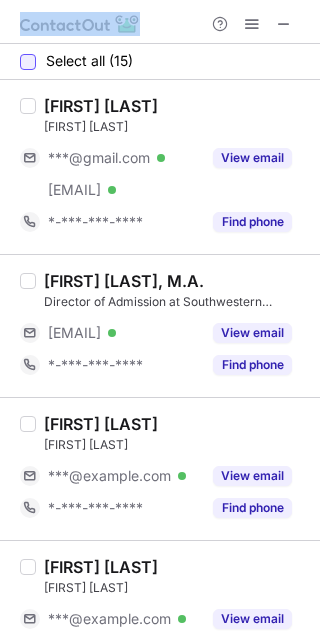 click at bounding box center [28, 62] 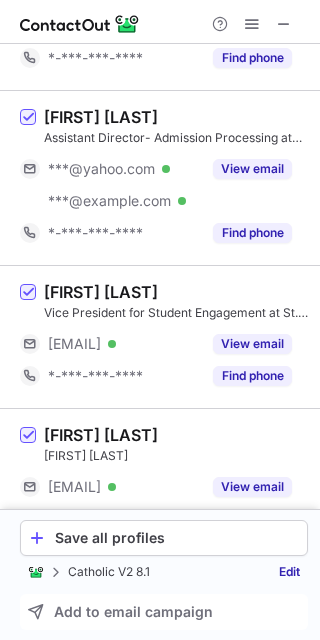 scroll, scrollTop: 2291, scrollLeft: 0, axis: vertical 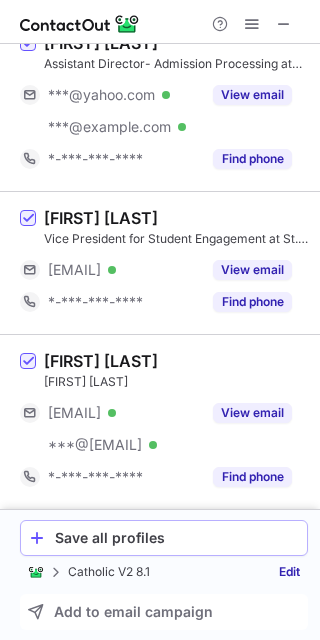 click on "Save all profiles" at bounding box center (177, 538) 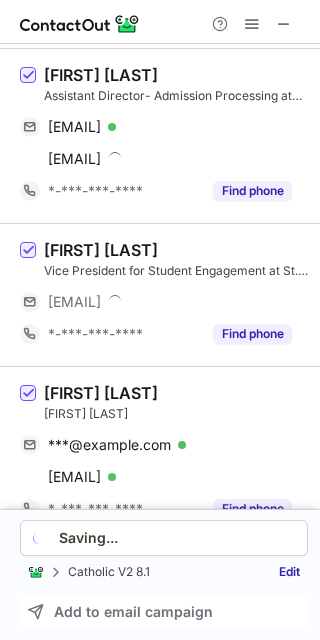 scroll, scrollTop: 2323, scrollLeft: 0, axis: vertical 